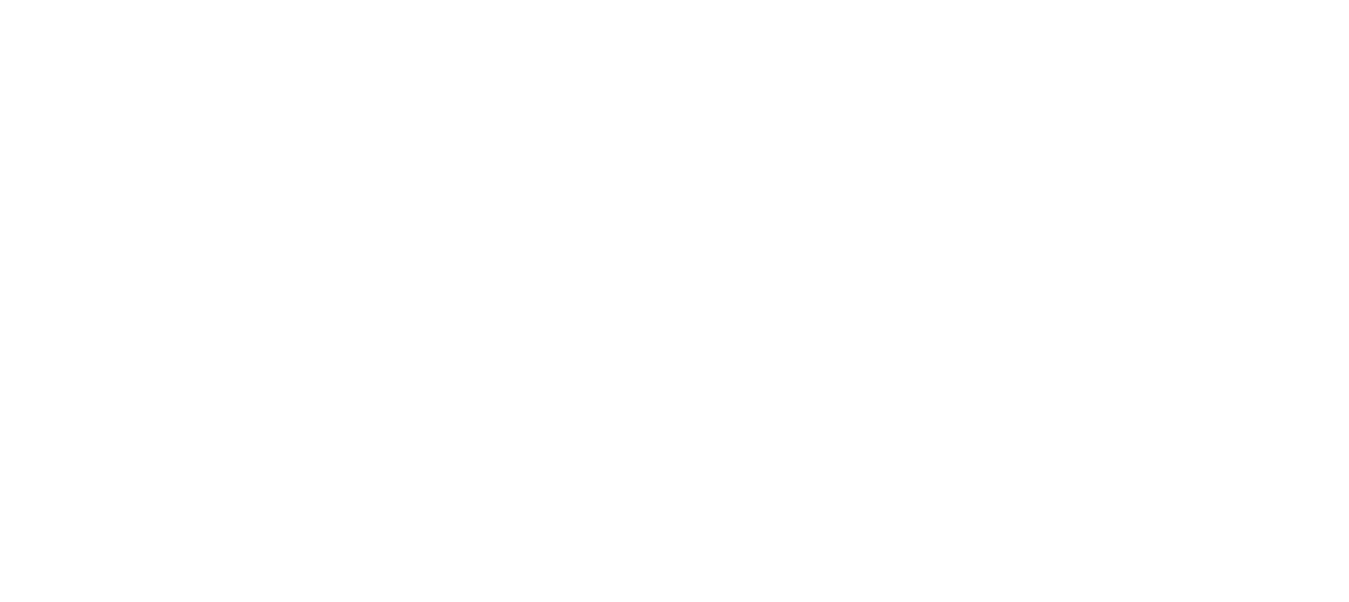 scroll, scrollTop: 0, scrollLeft: 0, axis: both 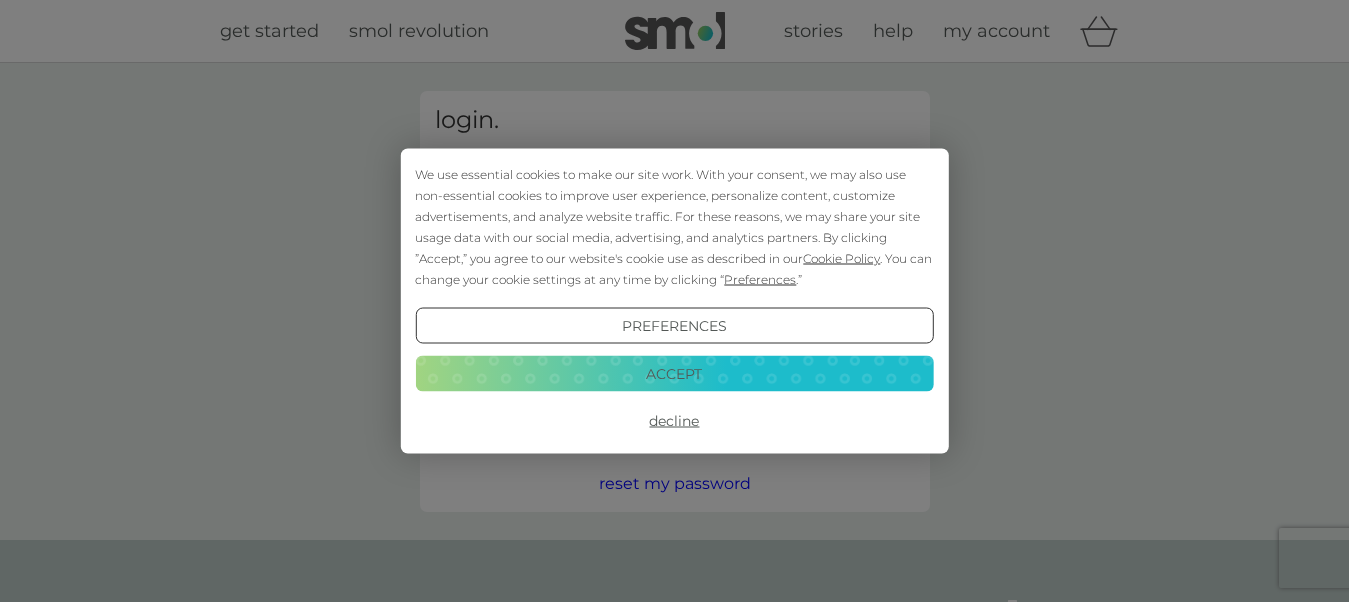 click on "Accept" at bounding box center [674, 373] 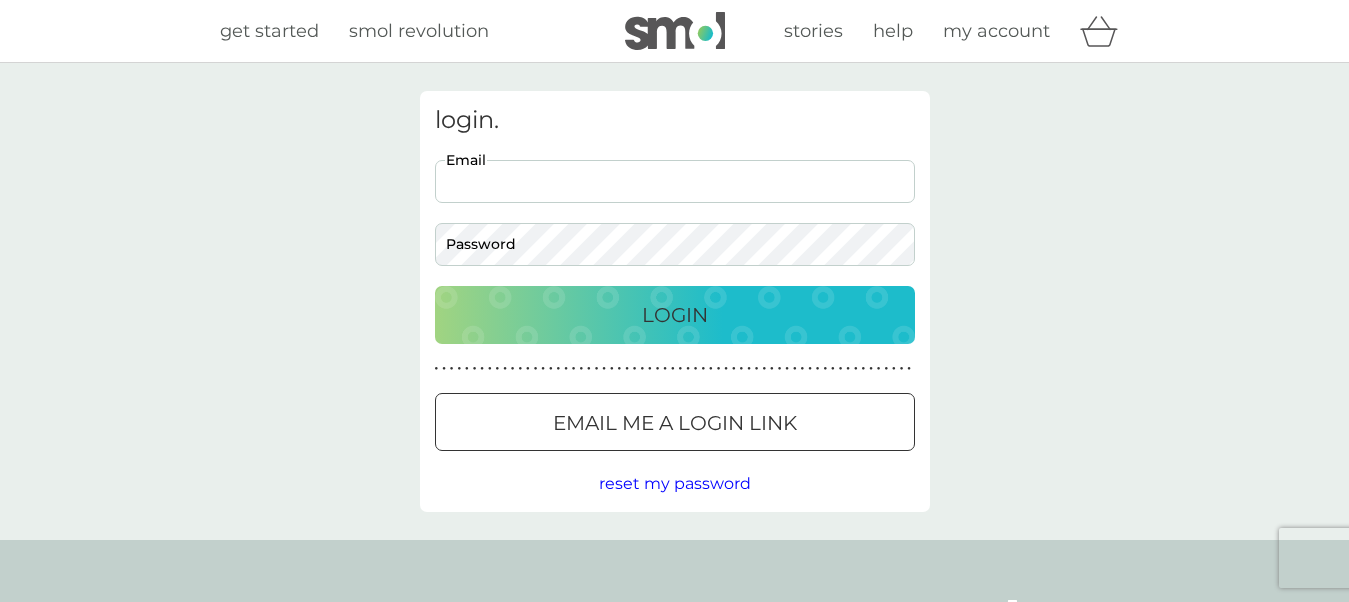 click on "Email" at bounding box center [675, 181] 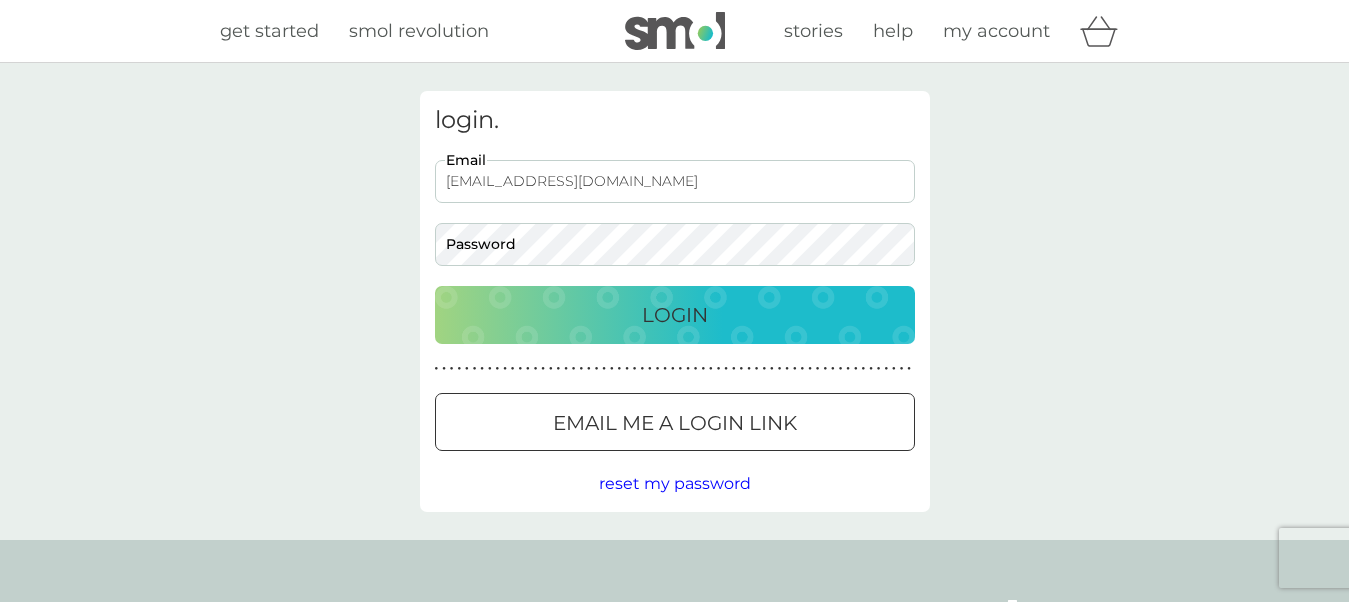 type on "andyparker822@mail.com" 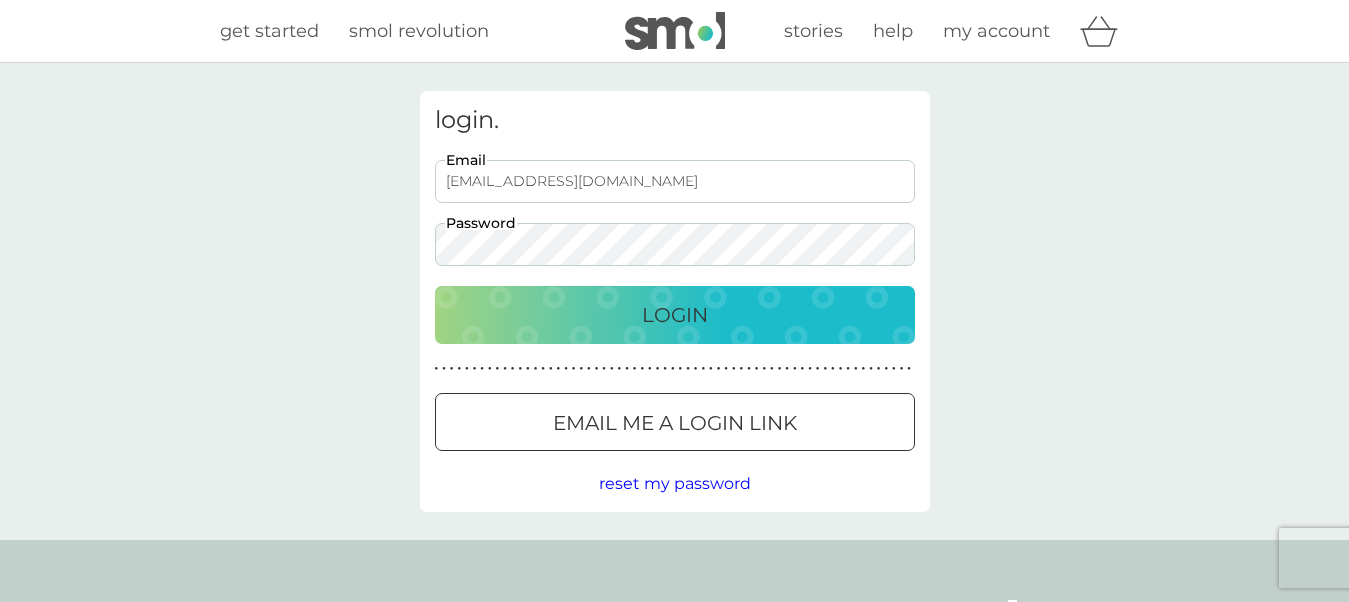 click on "Login" at bounding box center (675, 315) 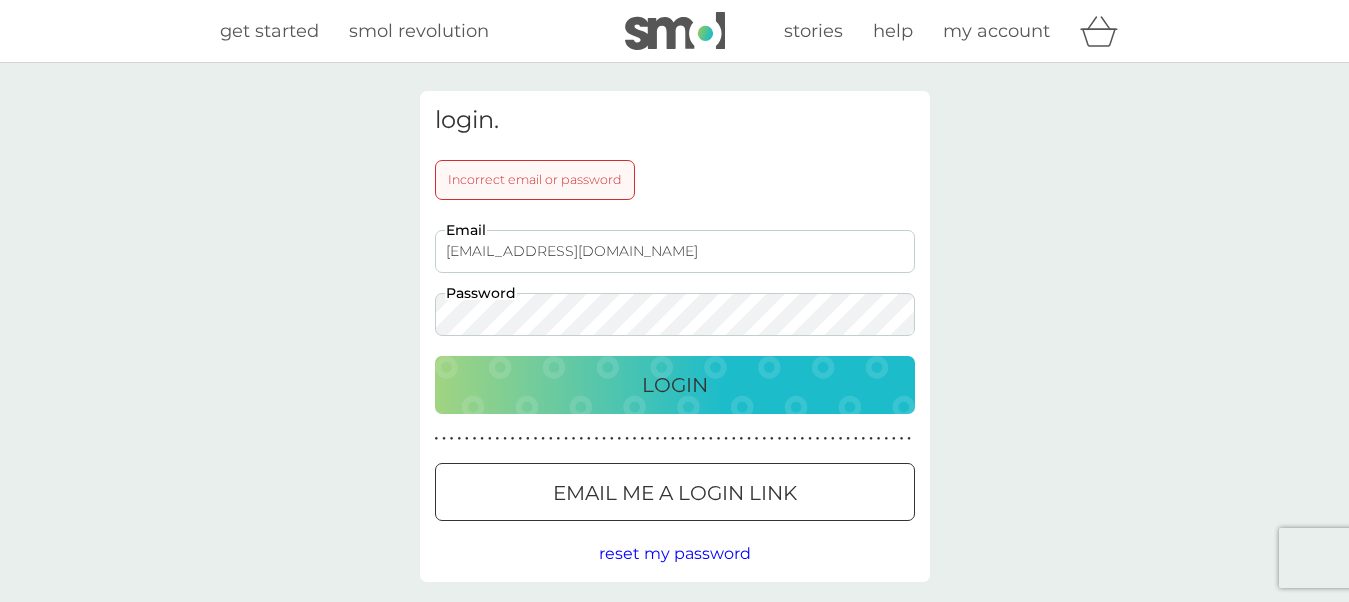 click on "Login" at bounding box center [675, 385] 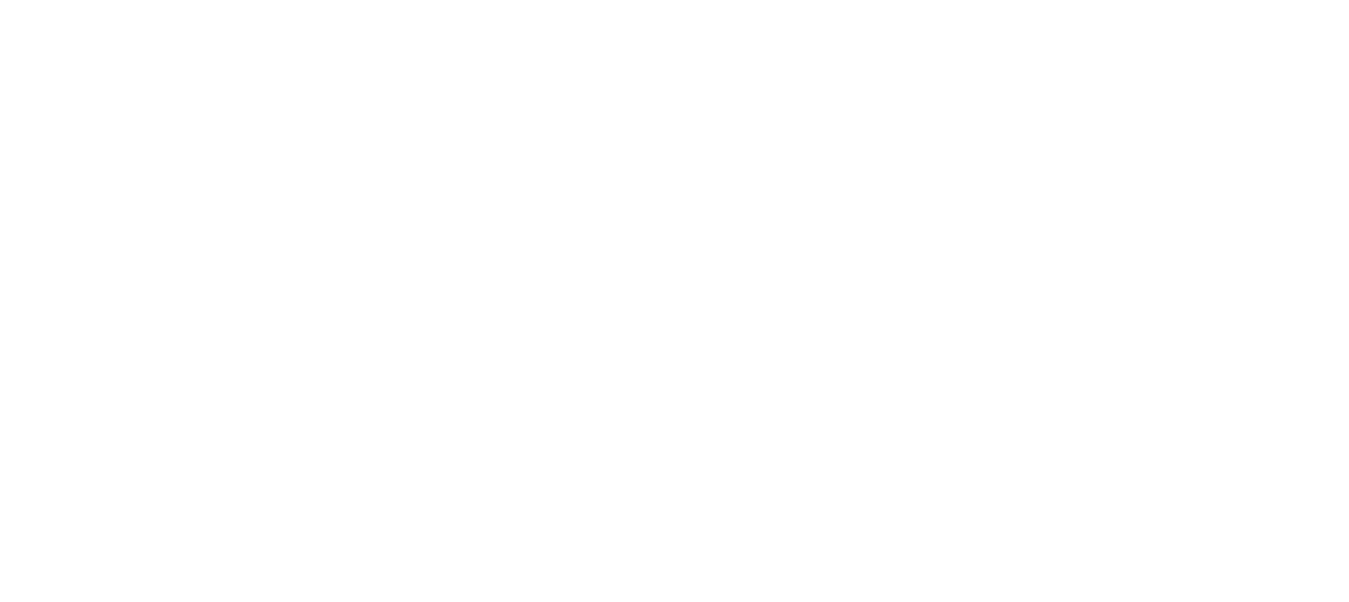 scroll, scrollTop: 0, scrollLeft: 0, axis: both 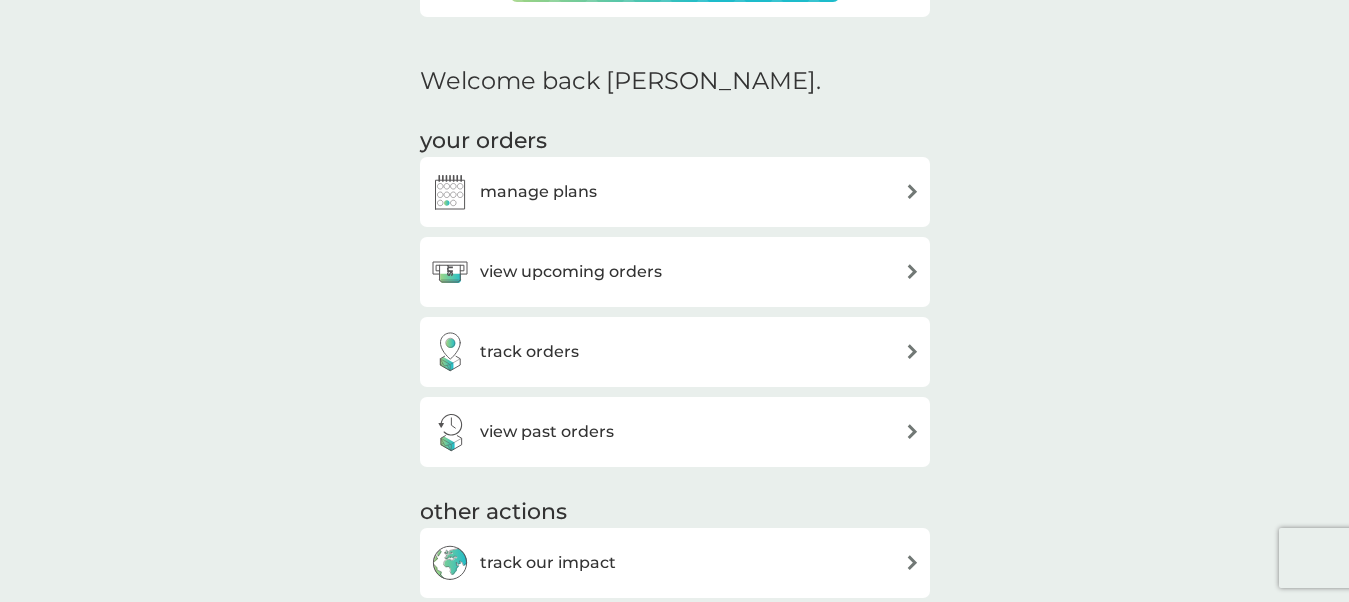 click on "view upcoming orders" at bounding box center [571, 272] 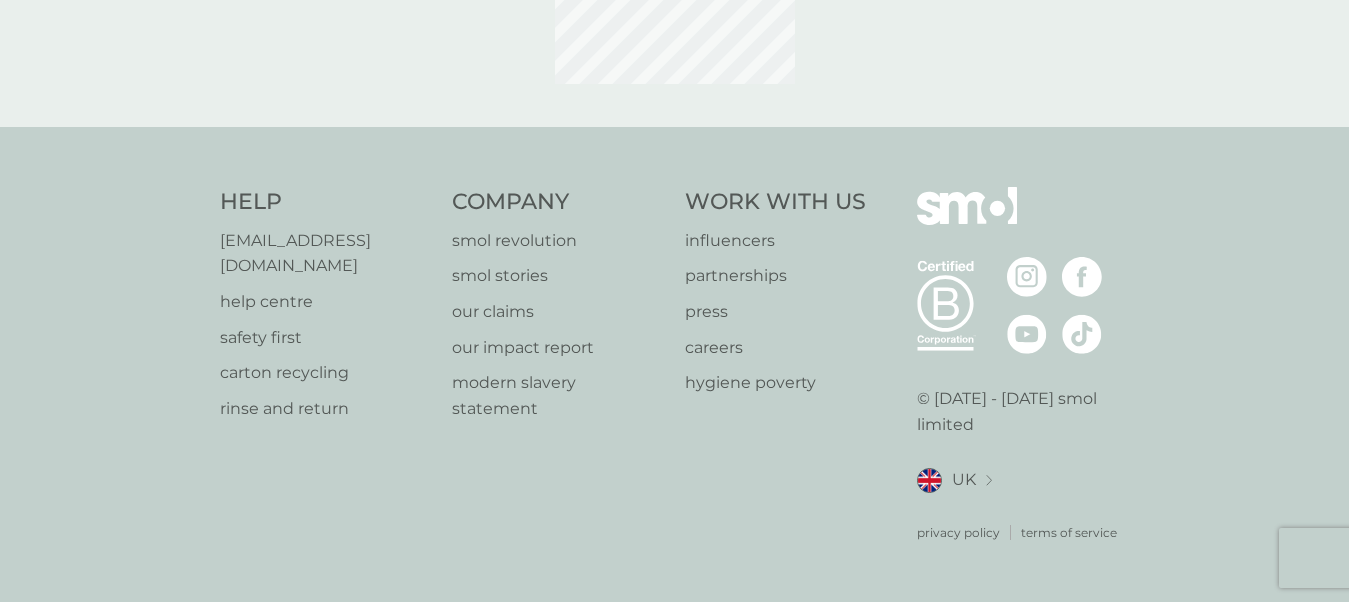 scroll, scrollTop: 0, scrollLeft: 0, axis: both 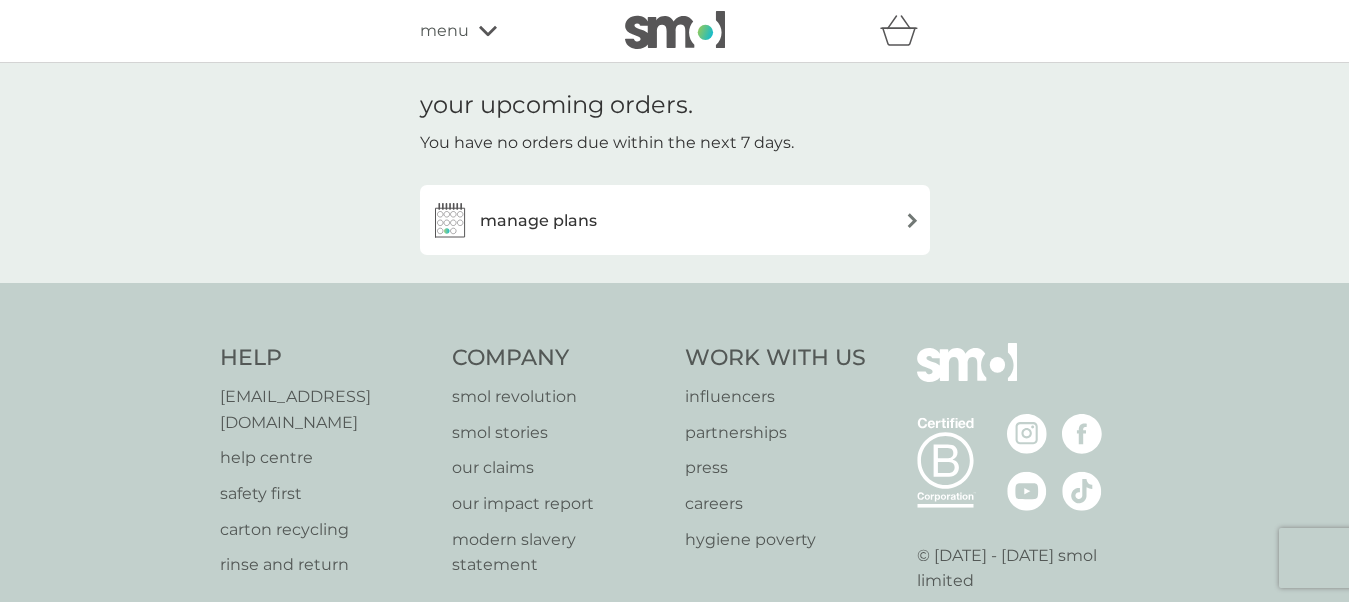 click on "manage plans" at bounding box center (538, 221) 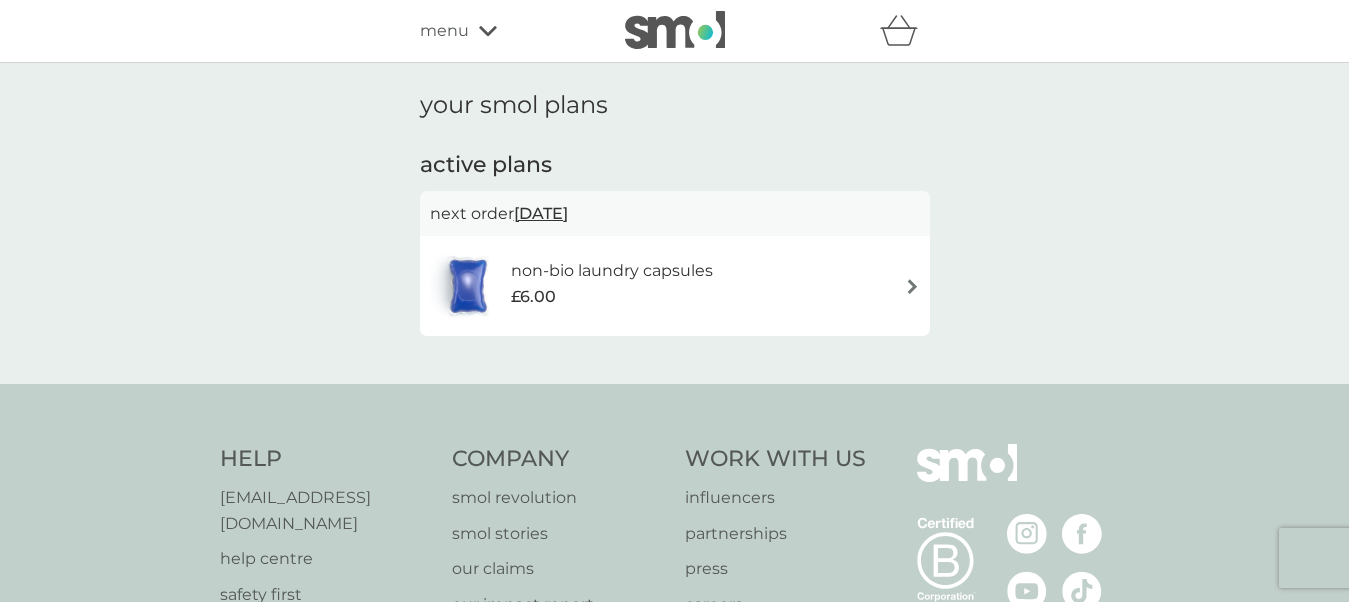 click on "non-bio laundry capsules" at bounding box center (612, 271) 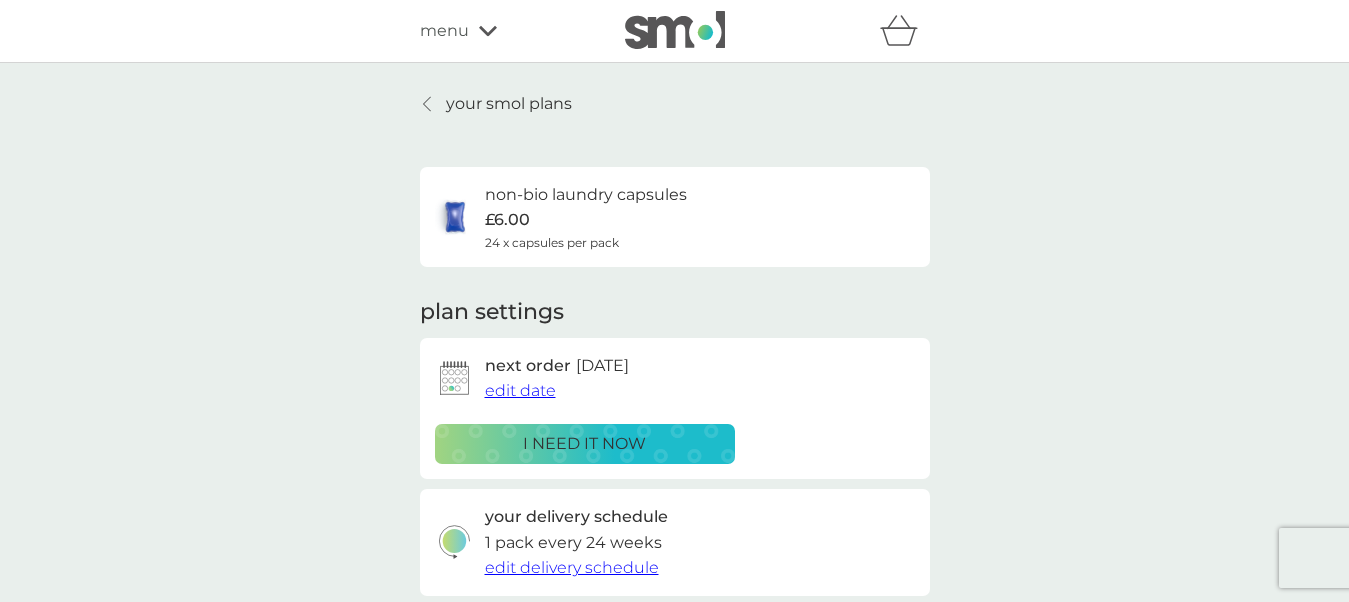 scroll, scrollTop: 114, scrollLeft: 0, axis: vertical 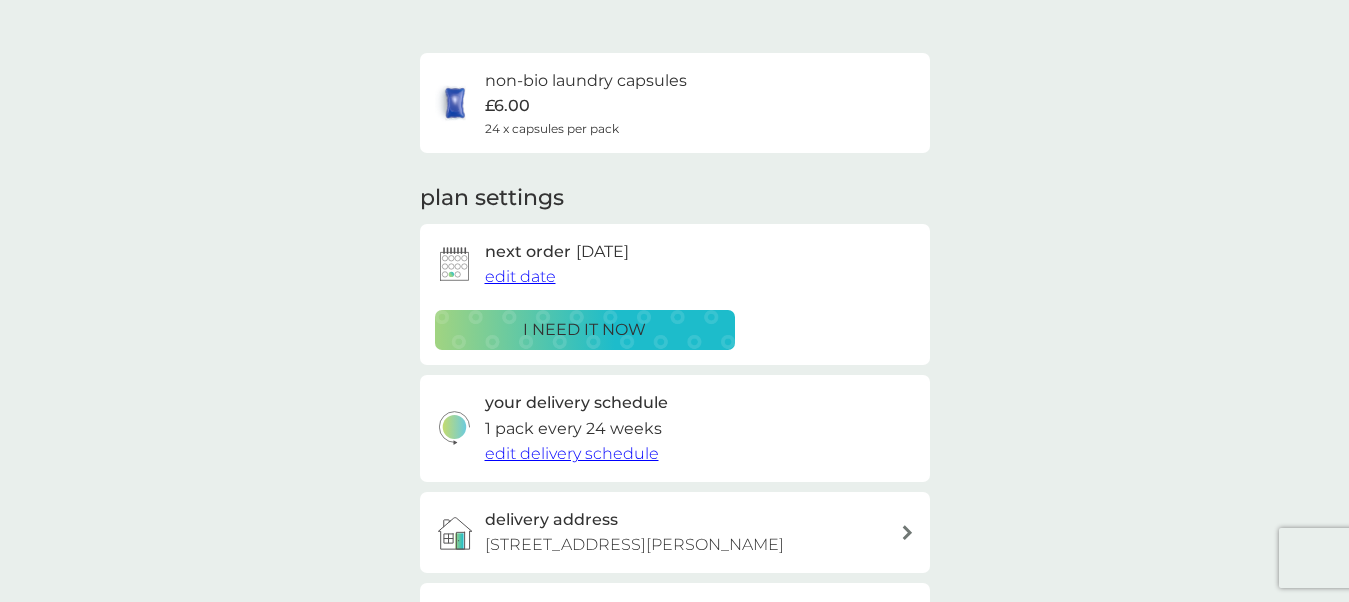 click on "i need it now" at bounding box center (584, 330) 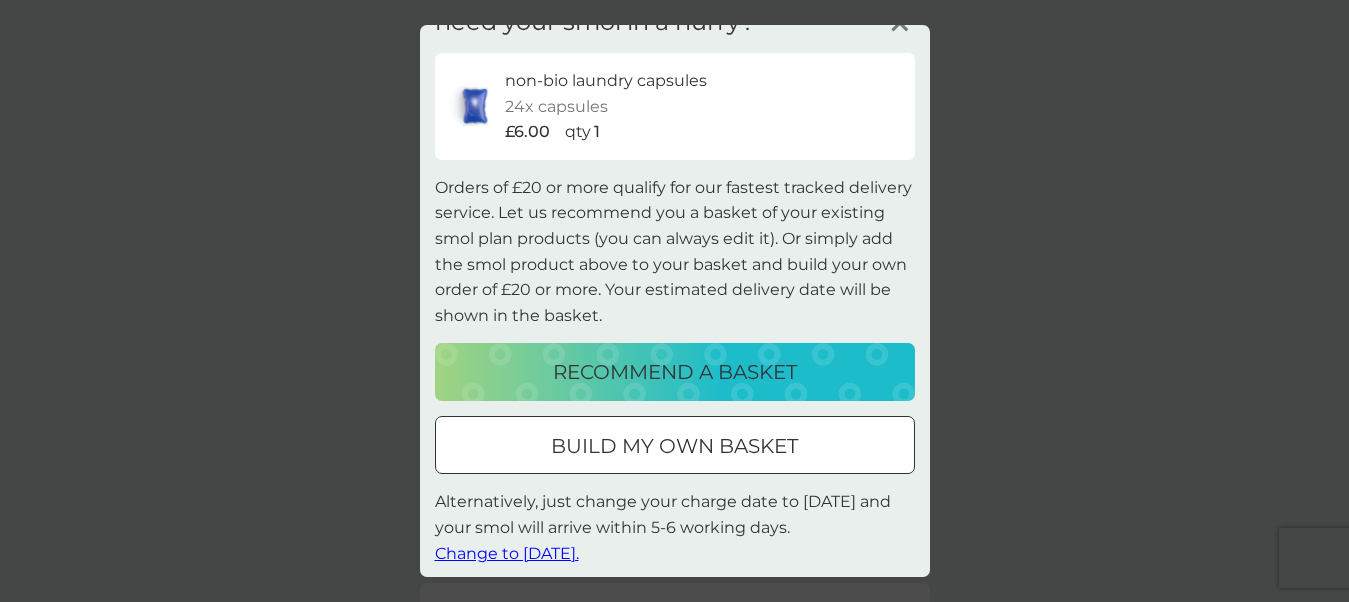 scroll, scrollTop: 46, scrollLeft: 0, axis: vertical 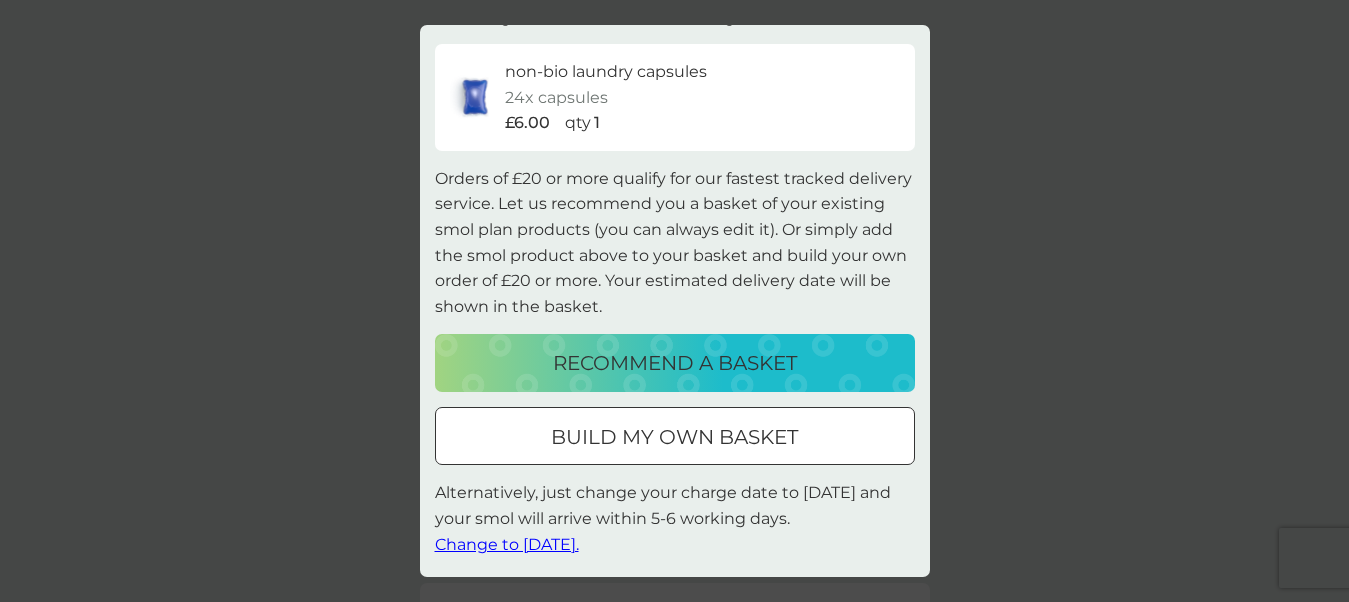 click on "Change to [DATE]." at bounding box center [507, 544] 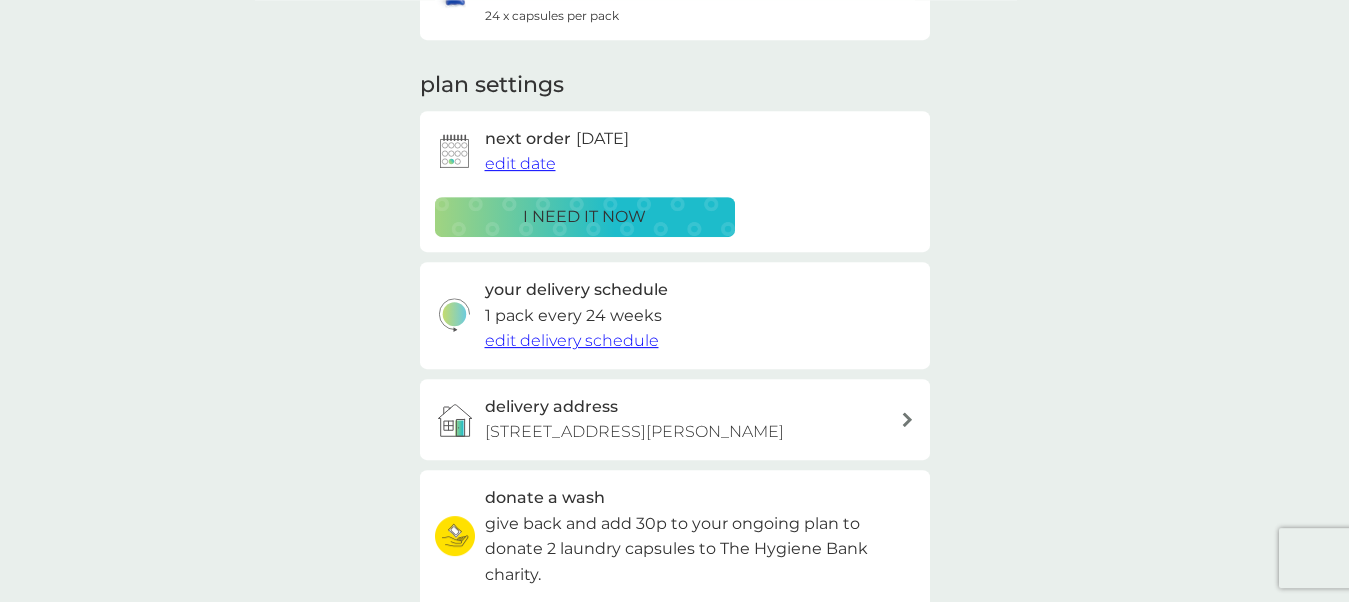 scroll, scrollTop: 0, scrollLeft: 0, axis: both 